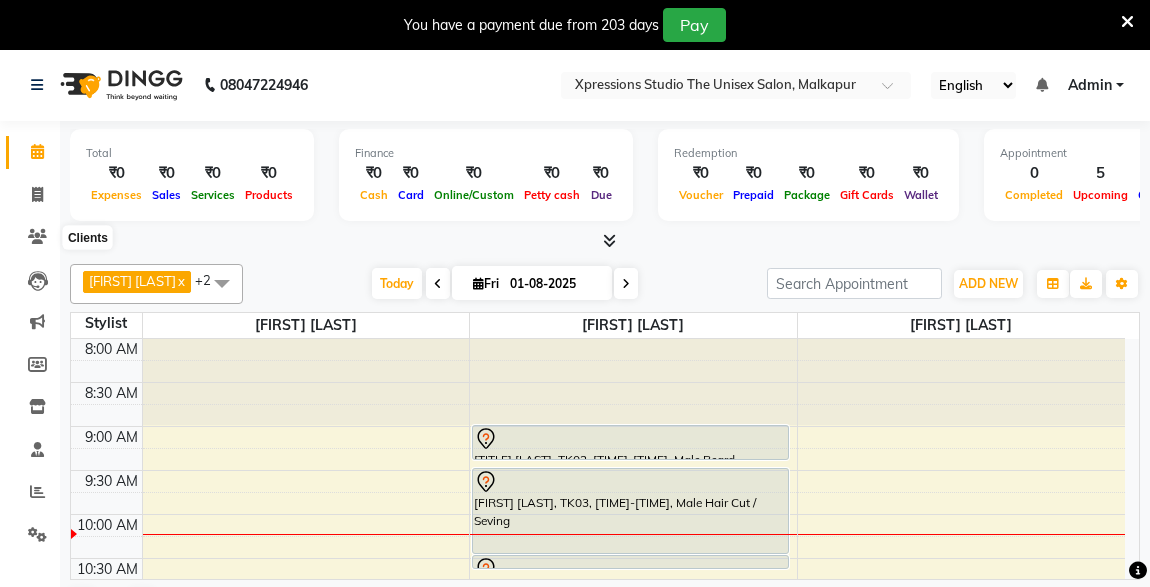 scroll, scrollTop: 0, scrollLeft: 0, axis: both 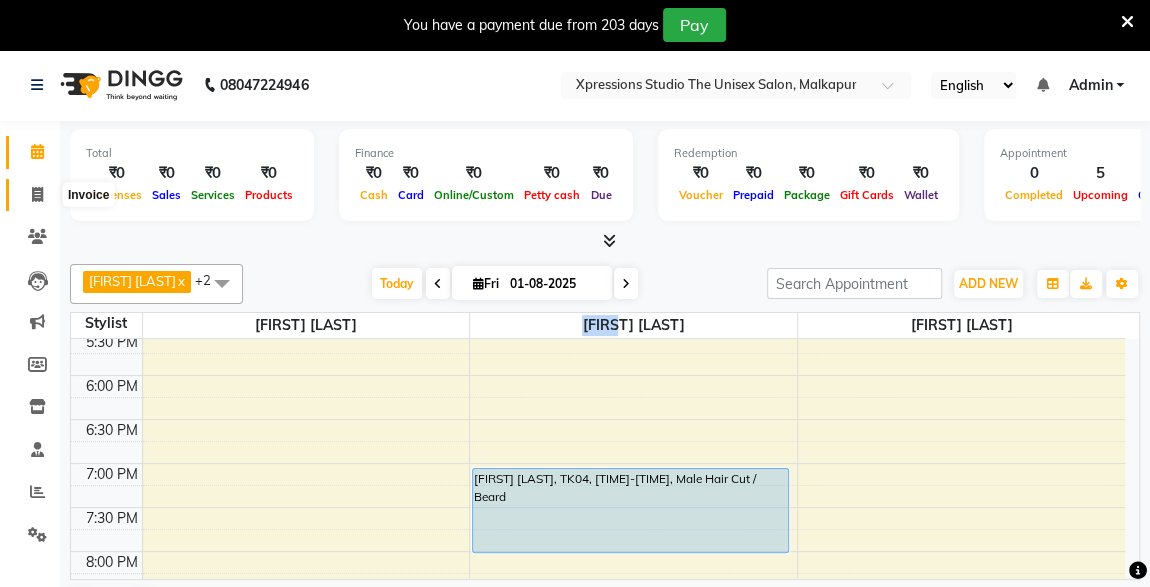 click 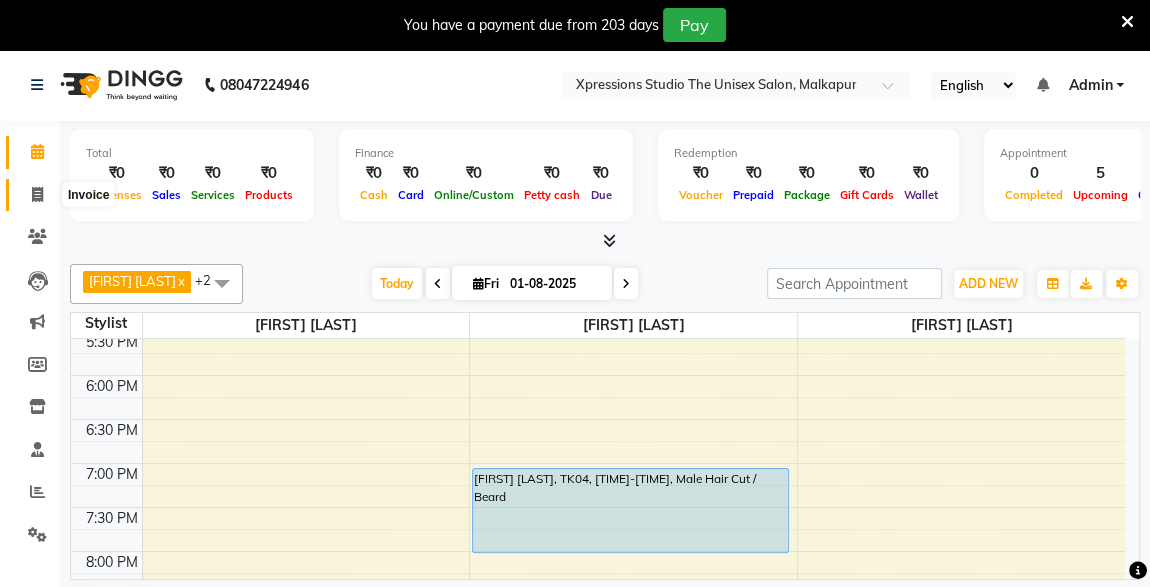 select on "7003" 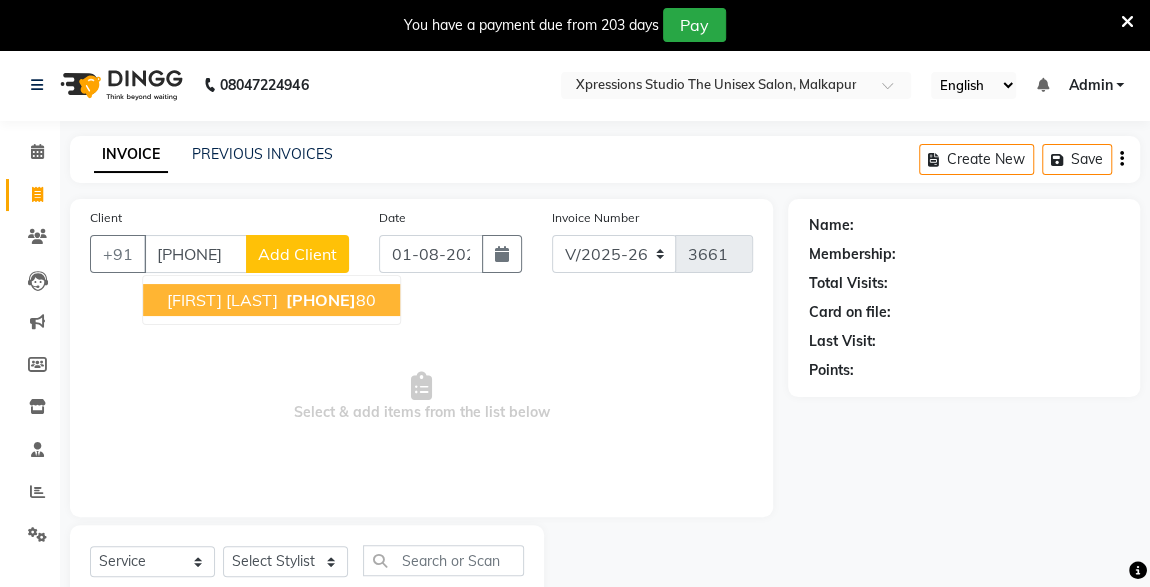 click on "[FIRST] [LAST]" at bounding box center [222, 300] 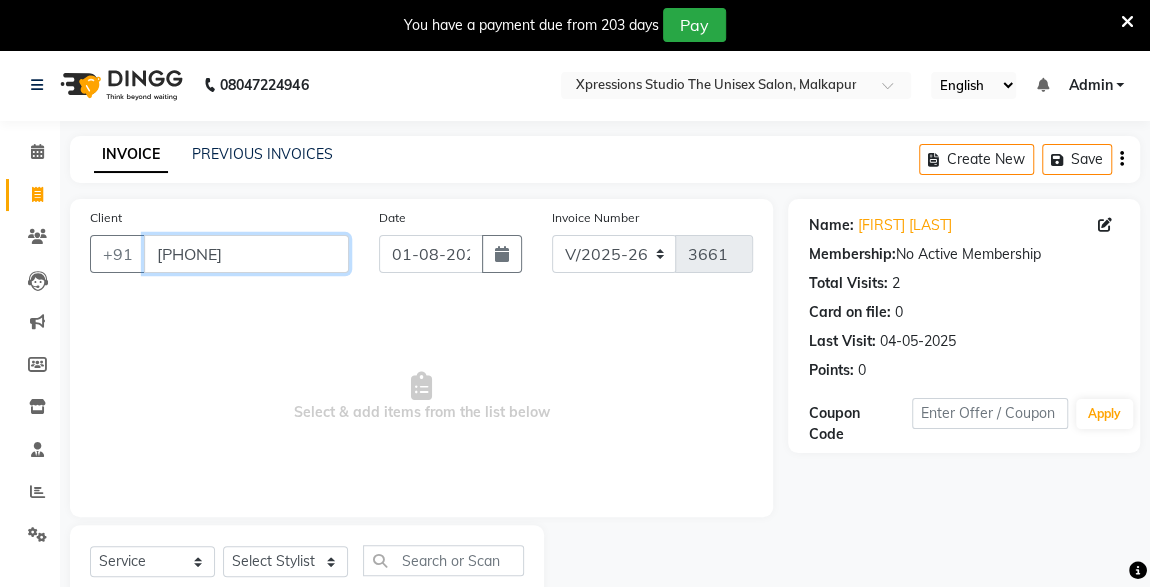 click on "[PHONE]" at bounding box center [246, 254] 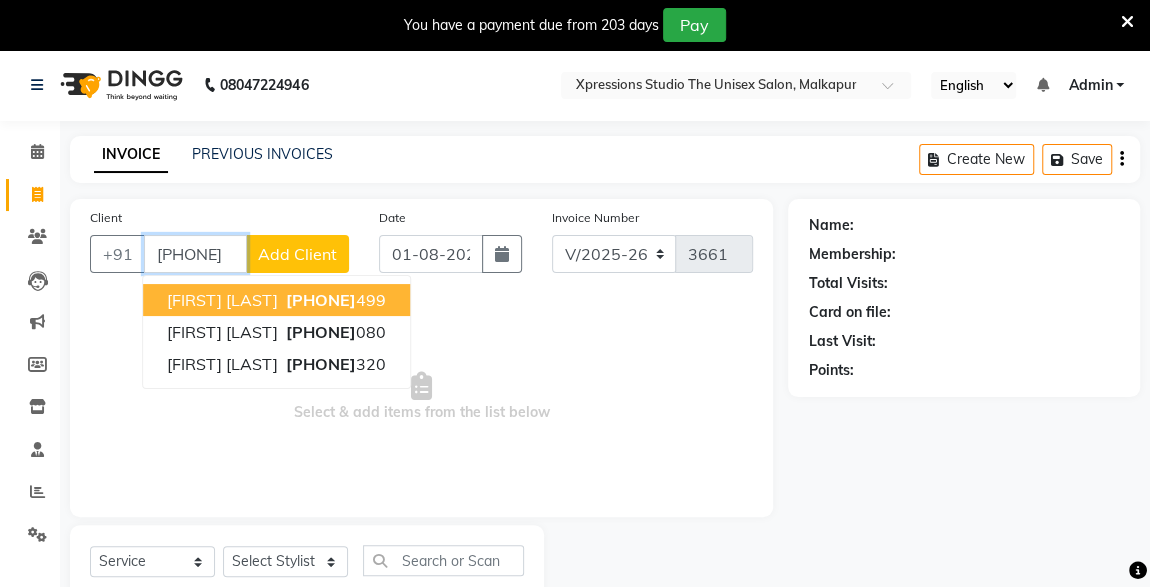 click on "[PHONE]" at bounding box center (321, 300) 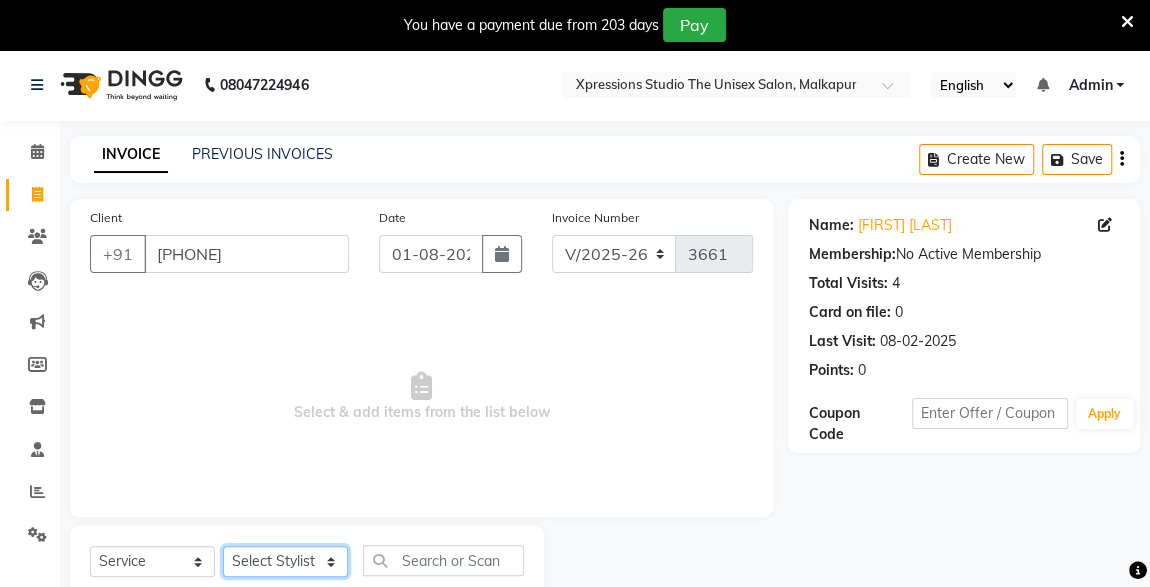 click on "Select Stylist [FIRST] [LAST] [FIRST] [LAST]" 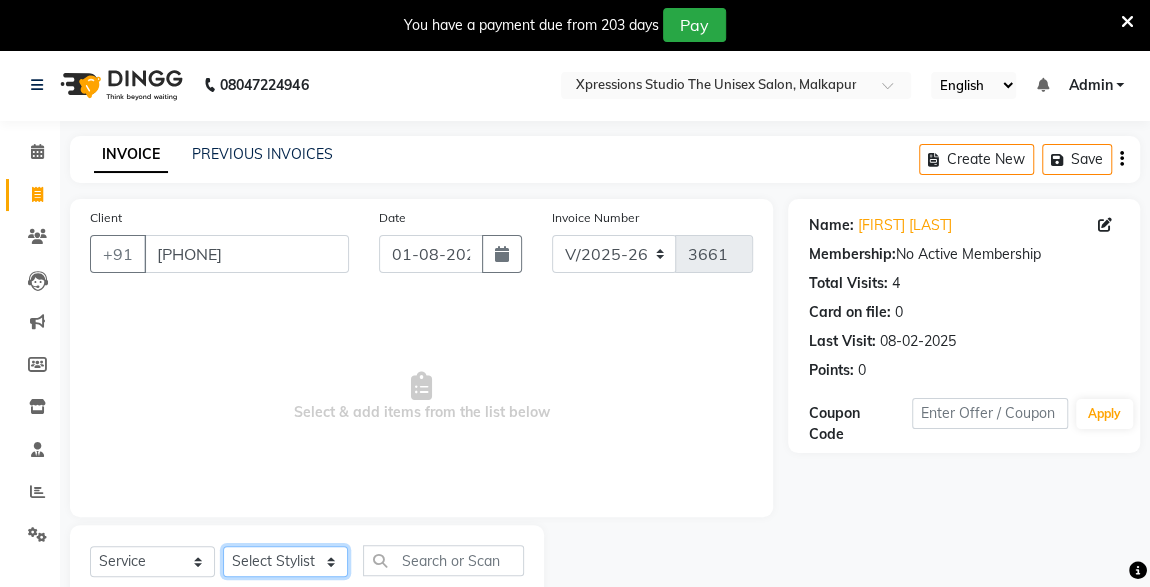 select on "57589" 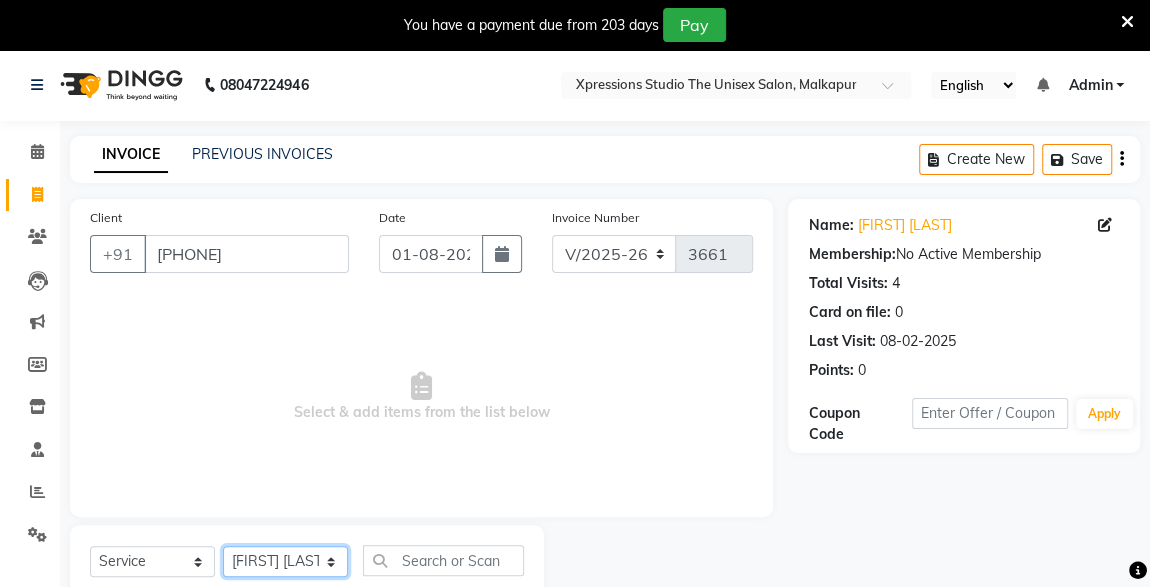 click on "Select Stylist [FIRST] [LAST] [FIRST] [LAST]" 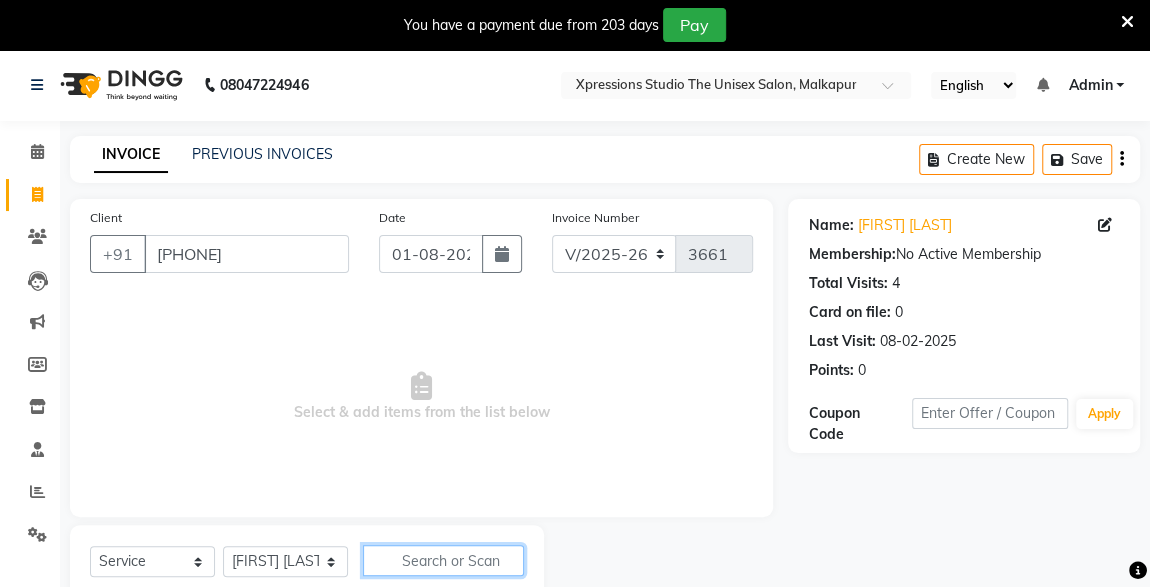 click 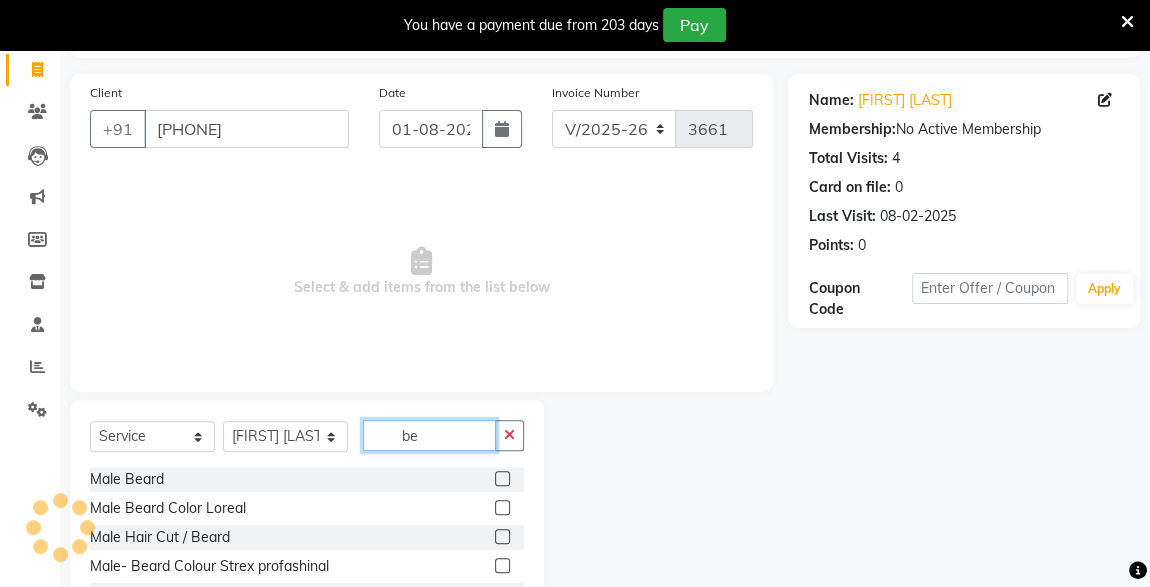 scroll, scrollTop: 132, scrollLeft: 0, axis: vertical 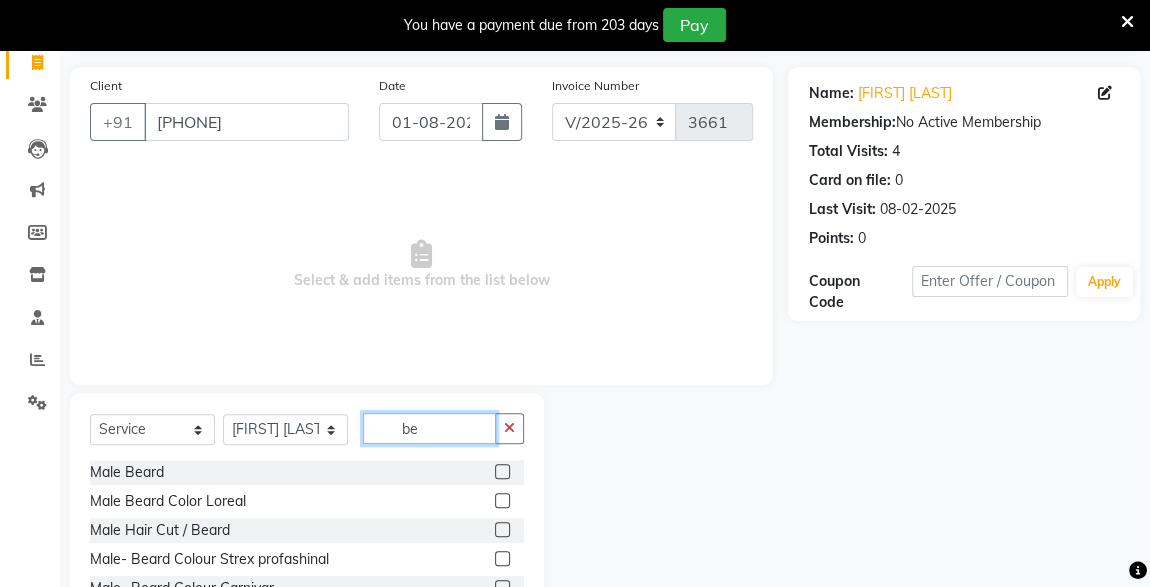 type on "be" 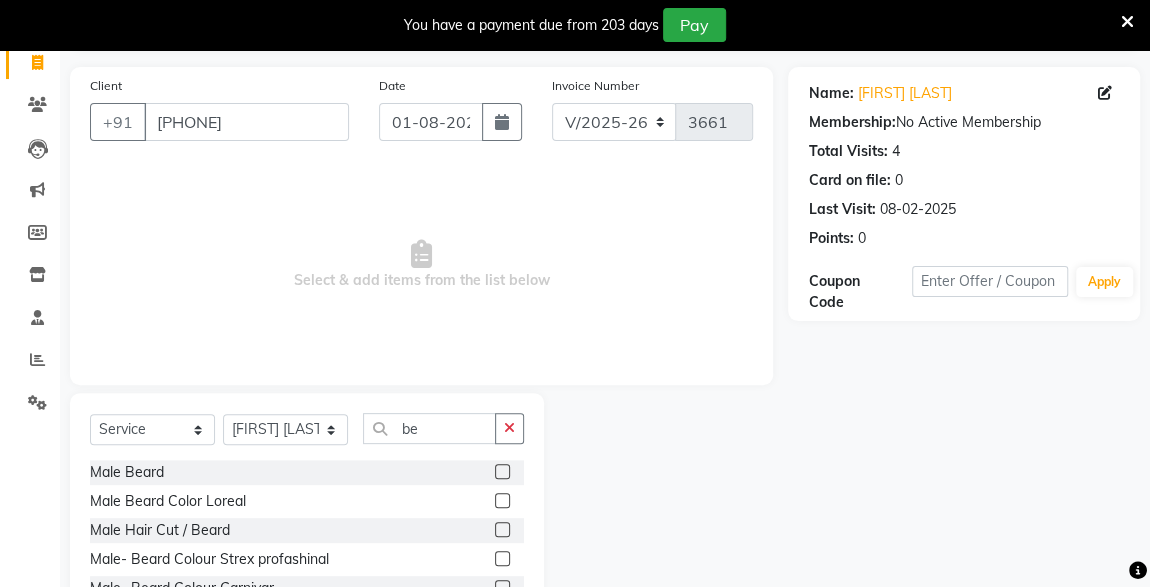 click 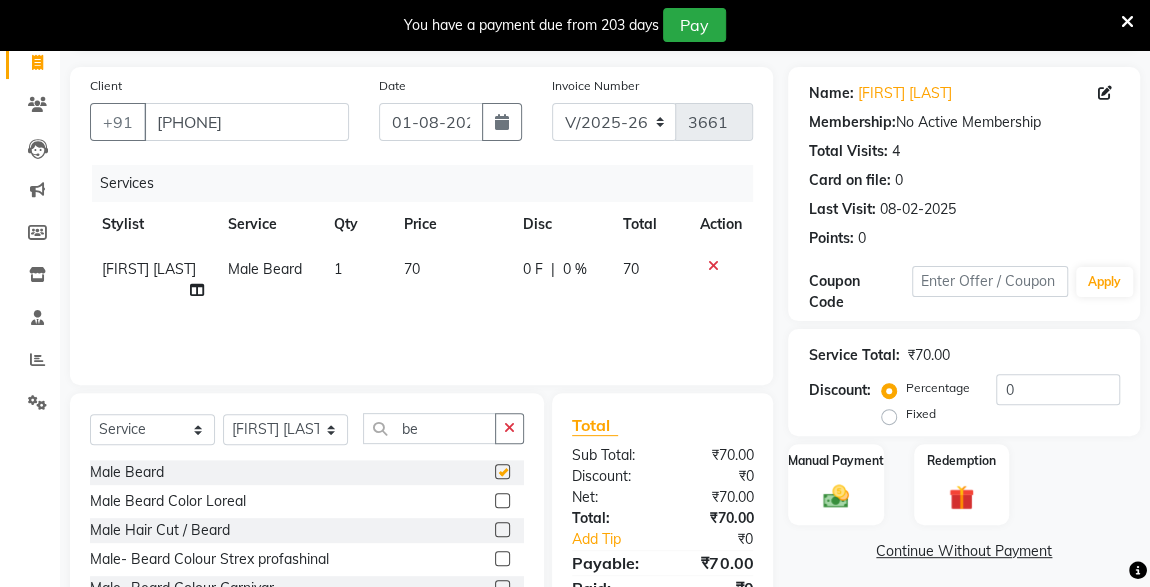 checkbox on "false" 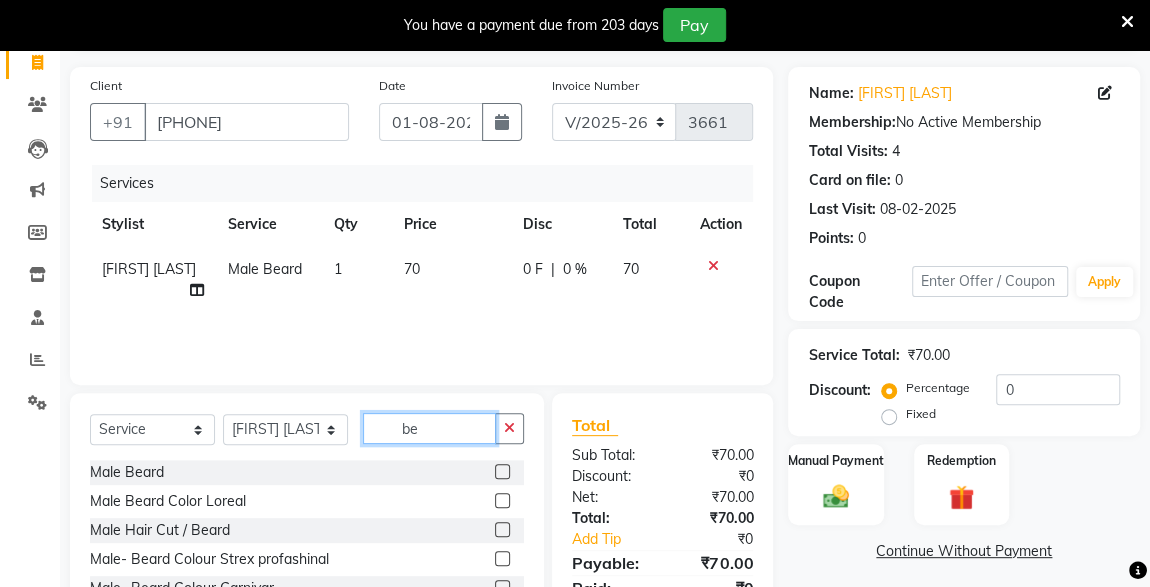 click on "be" 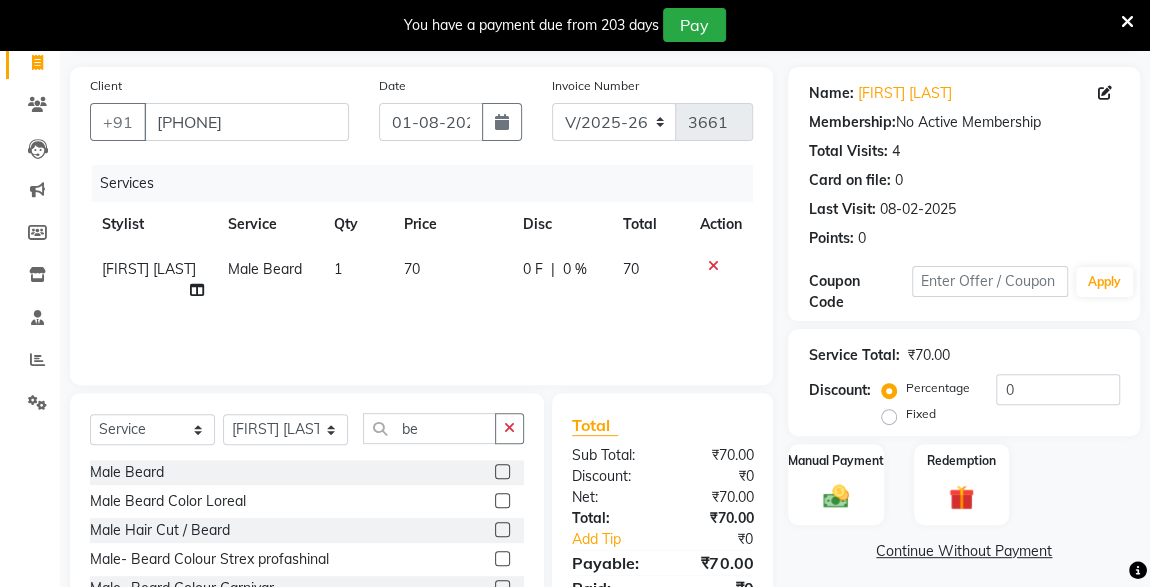 click 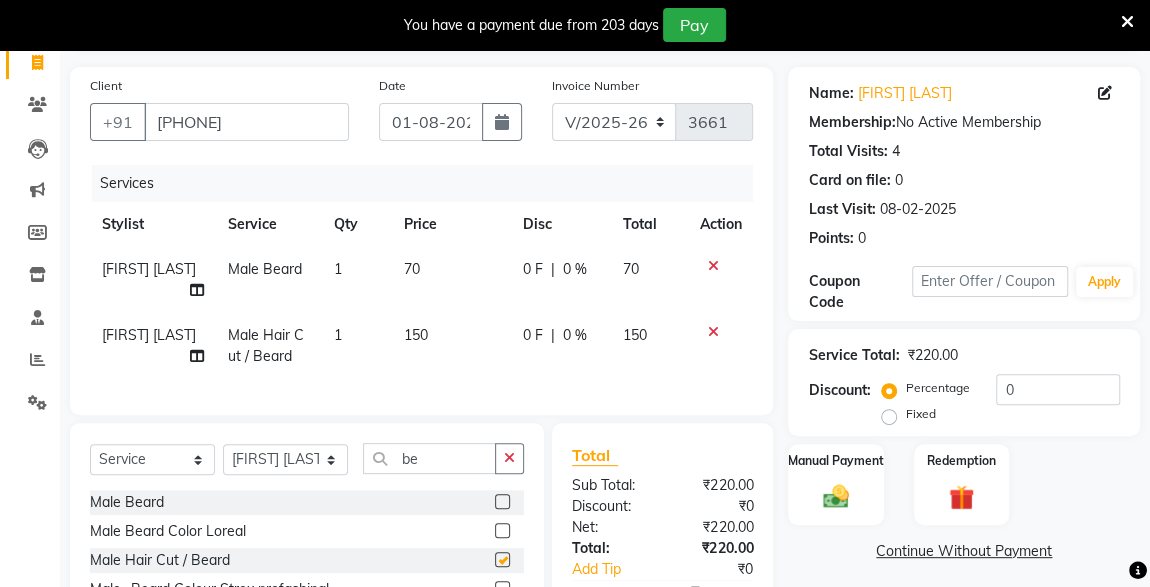 checkbox on "false" 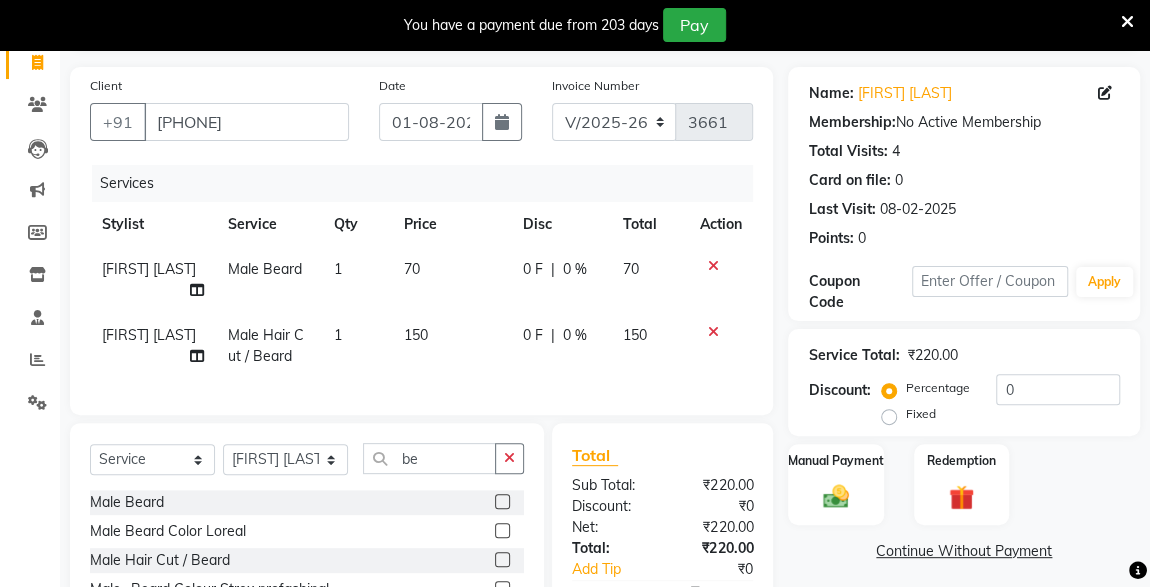 click 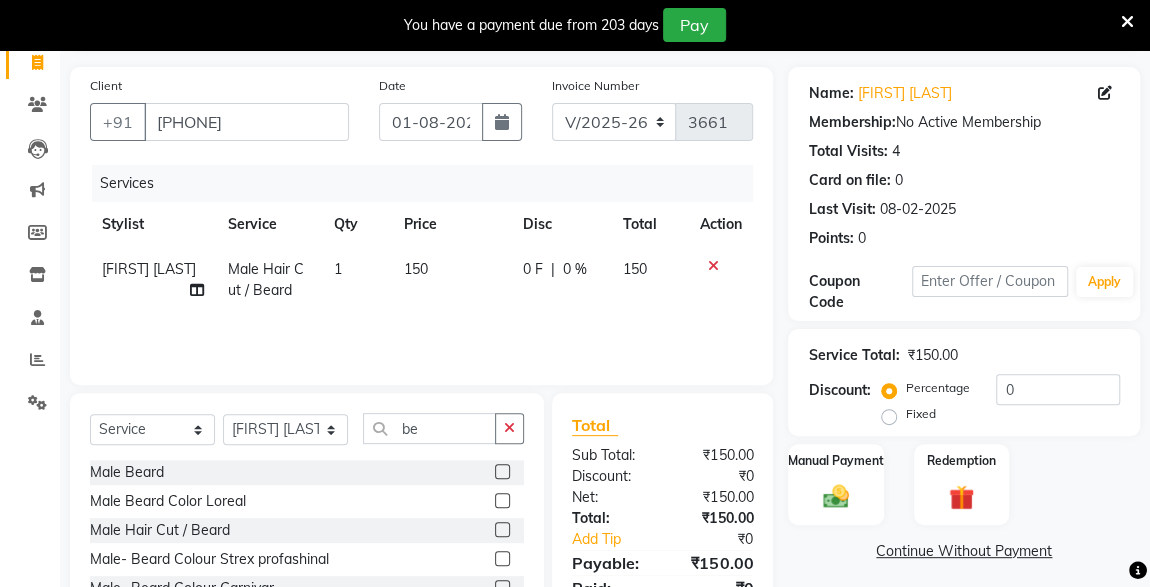 scroll, scrollTop: 261, scrollLeft: 0, axis: vertical 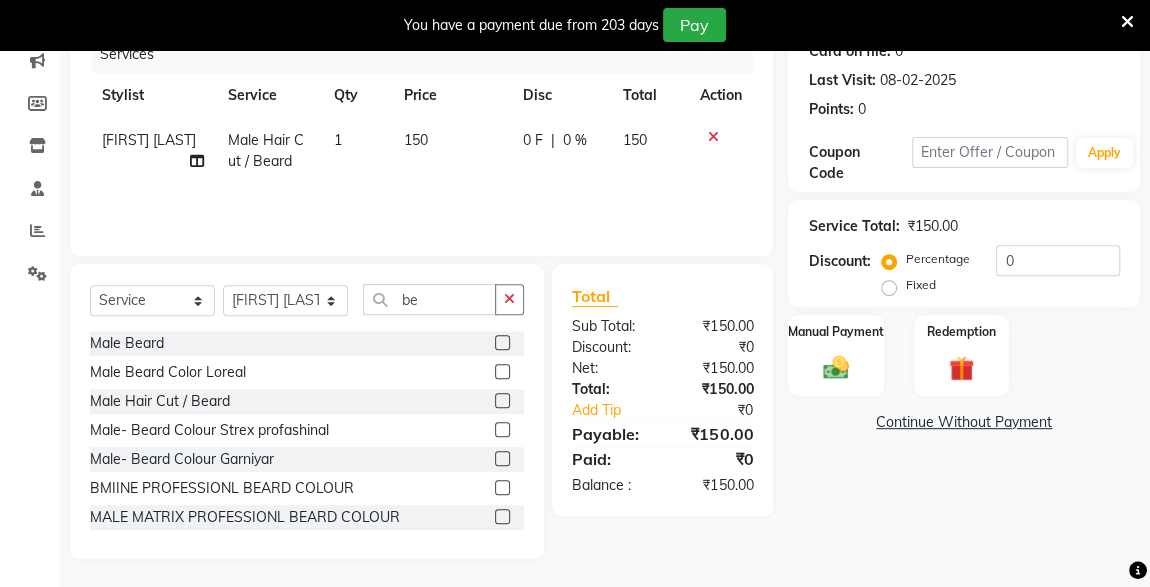 click 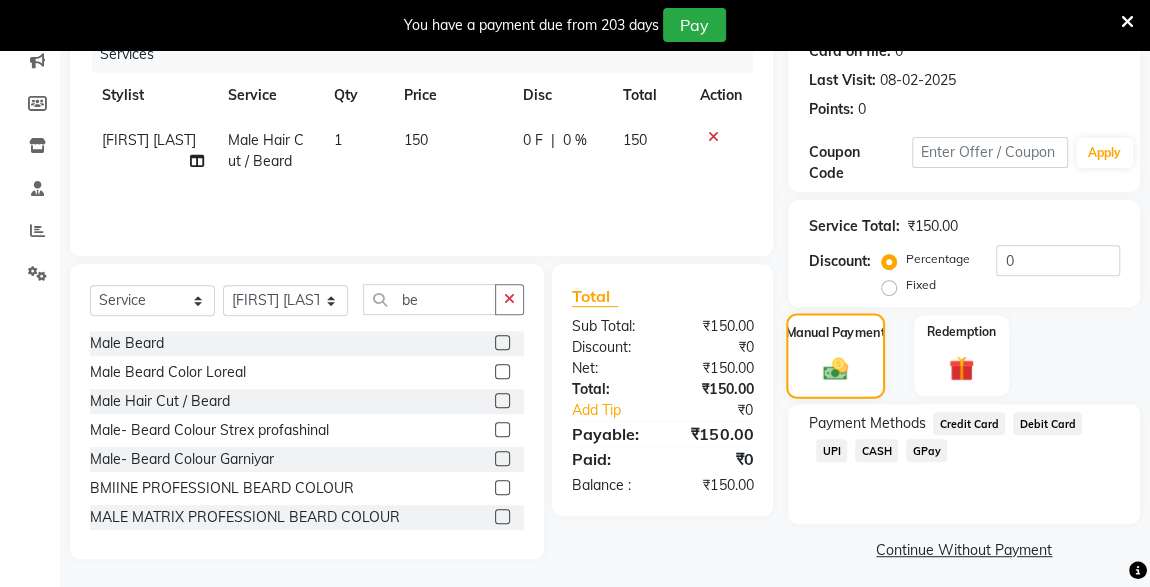 click on "CASH" 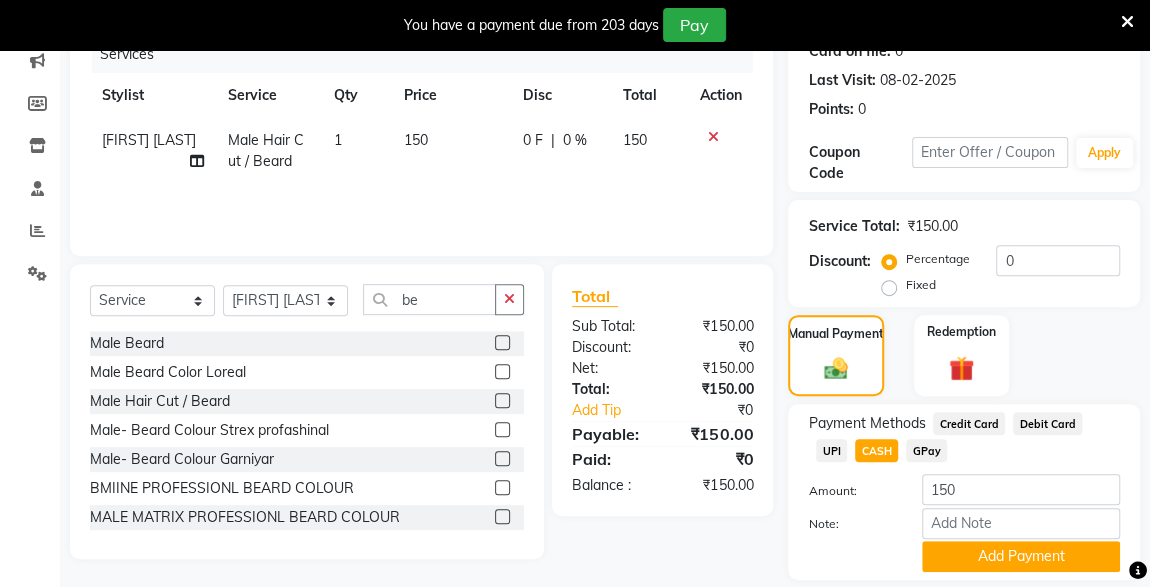 scroll, scrollTop: 323, scrollLeft: 0, axis: vertical 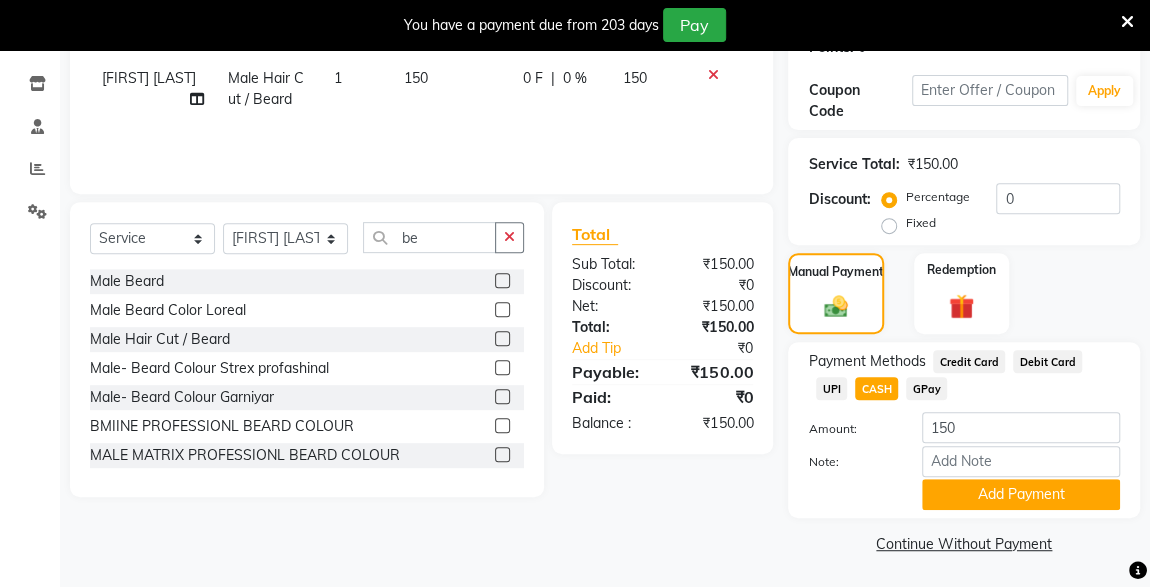 click on "UPI" 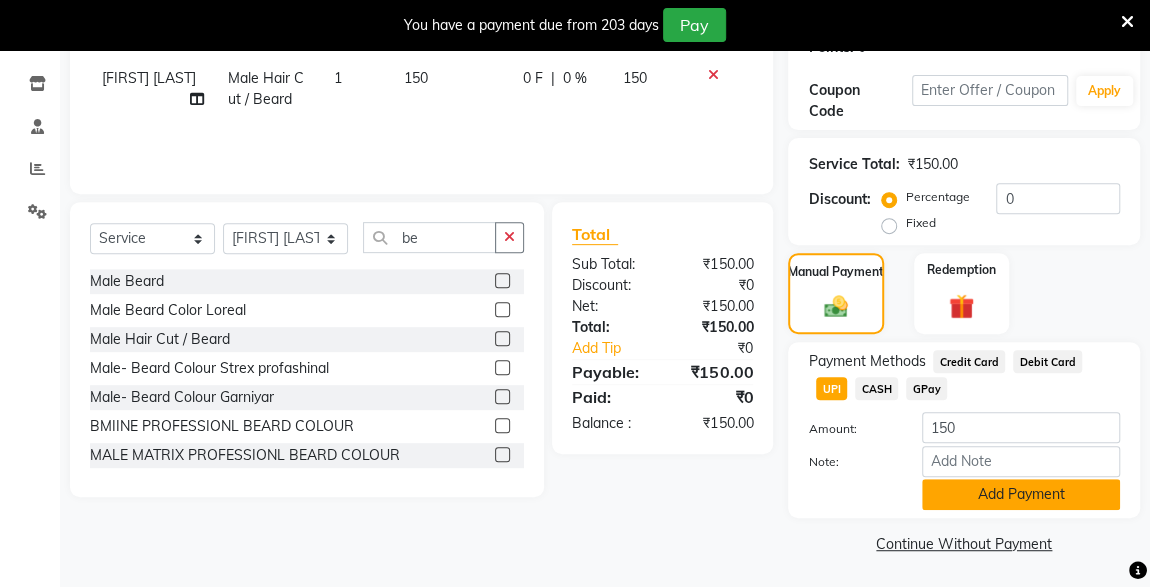 click on "Add Payment" 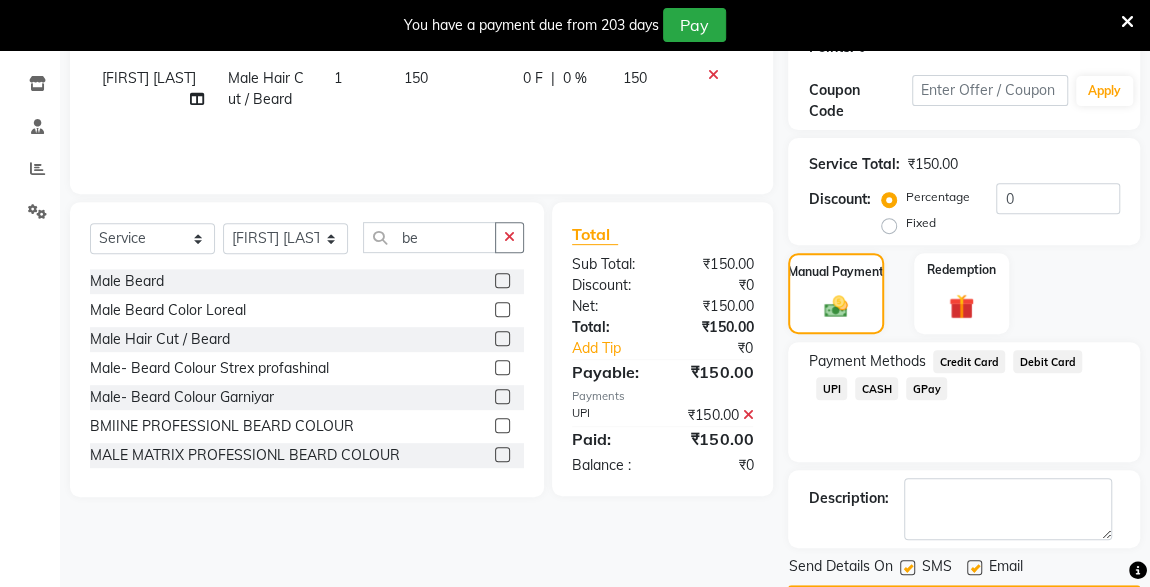 scroll, scrollTop: 379, scrollLeft: 0, axis: vertical 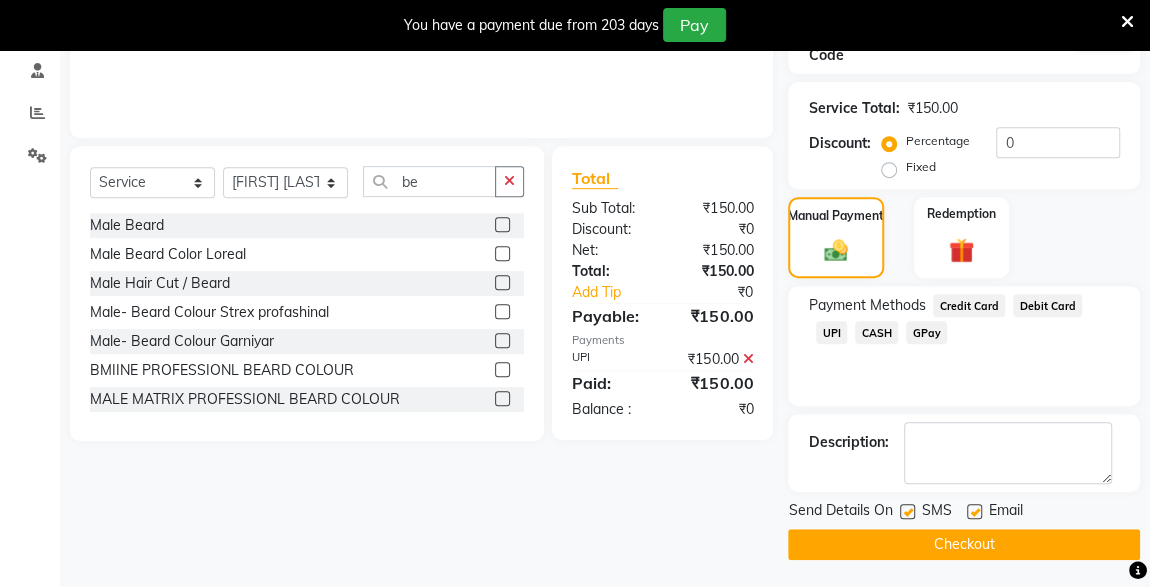 click 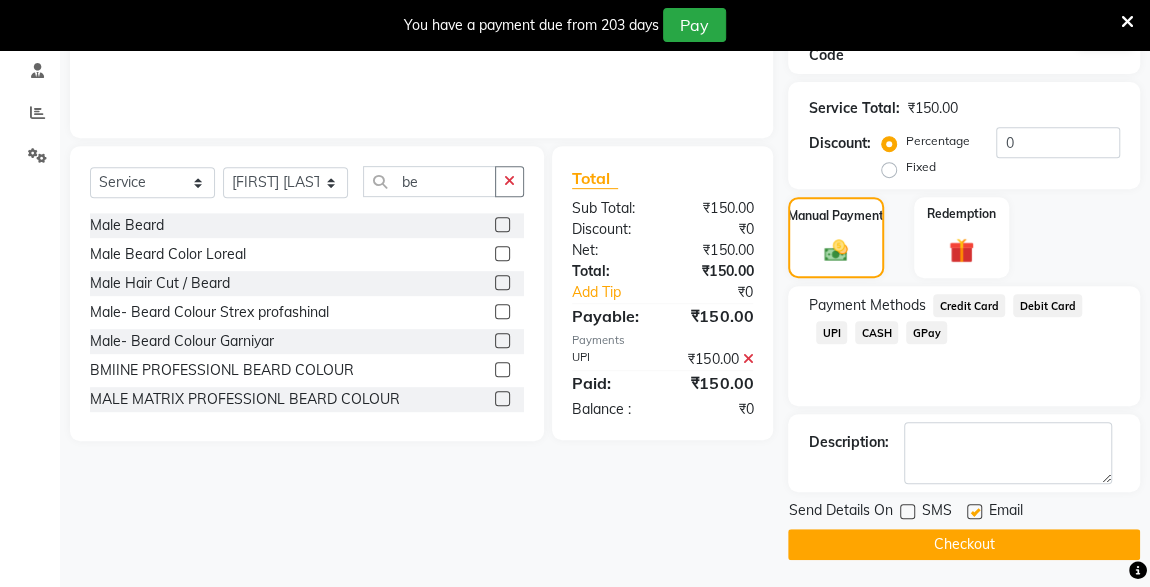 click on "Checkout" 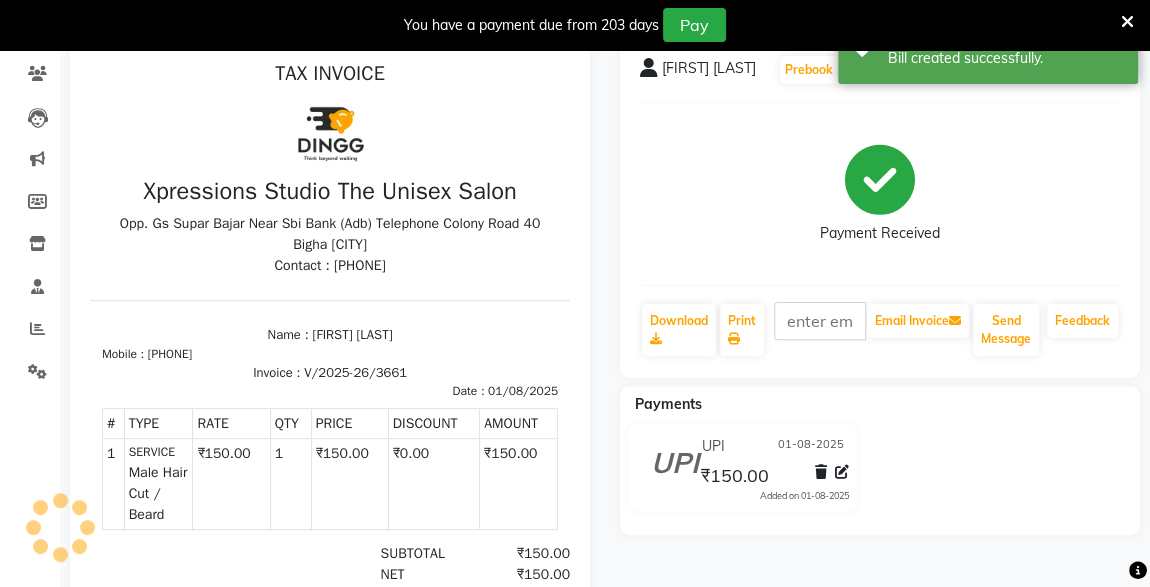 scroll, scrollTop: 0, scrollLeft: 0, axis: both 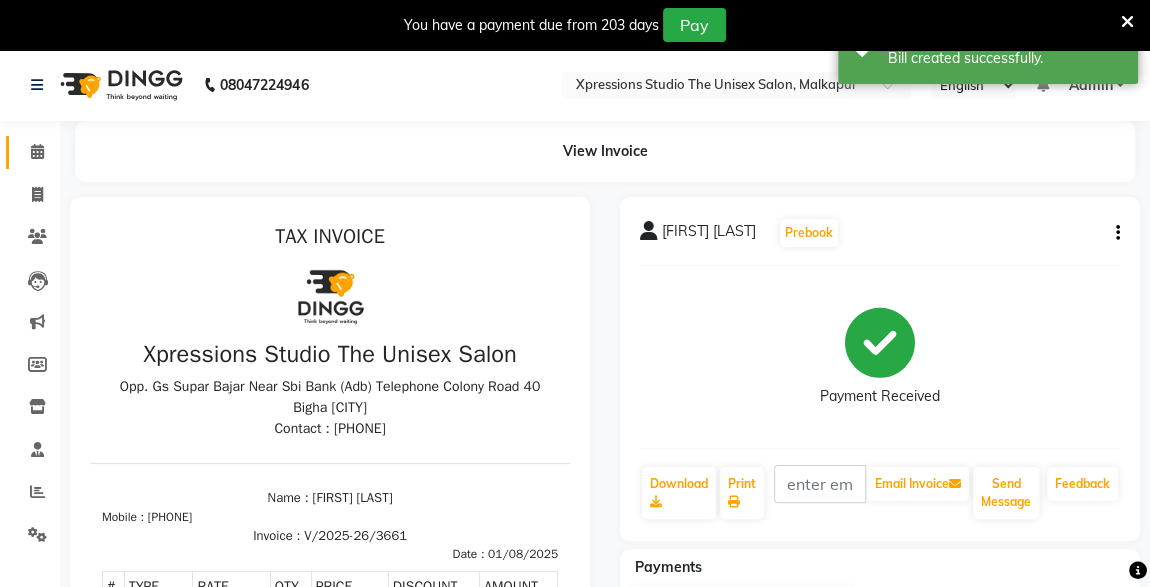 click 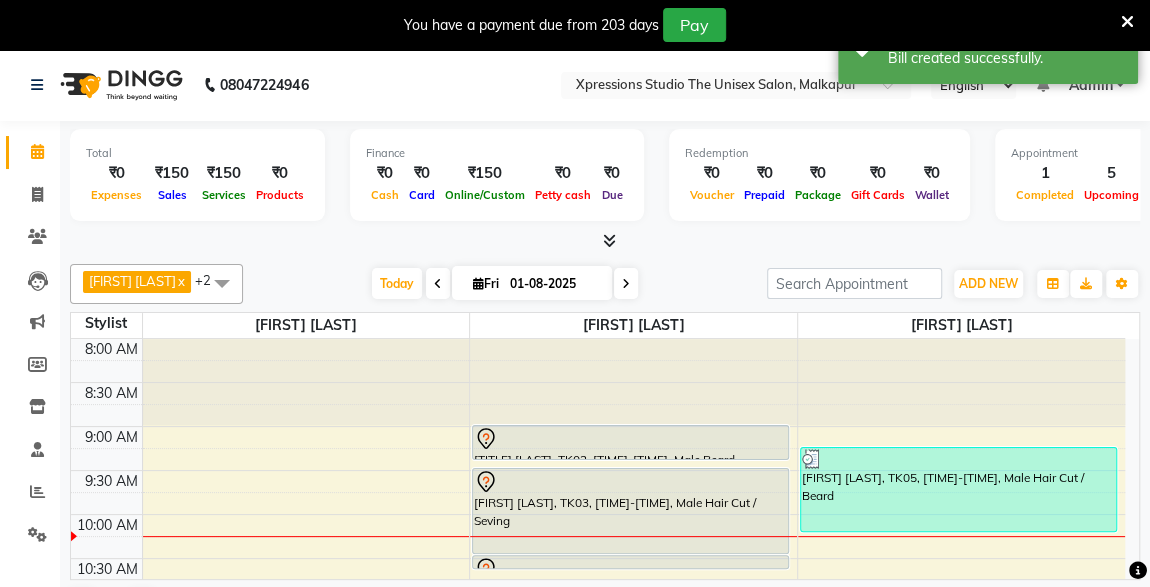 click at bounding box center [630, 439] 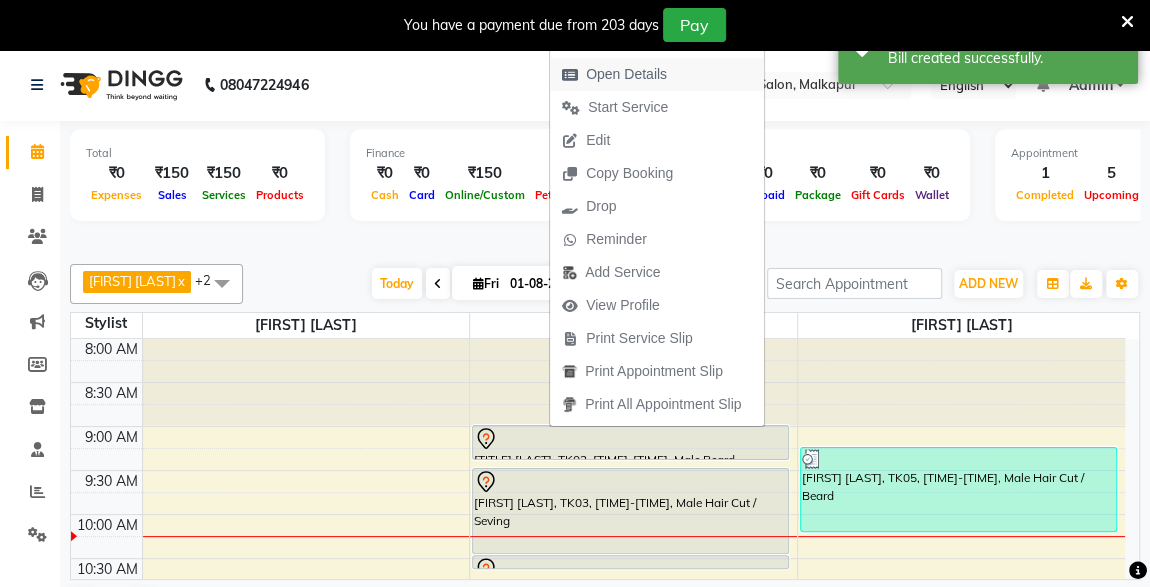 click on "Open Details" at bounding box center [626, 74] 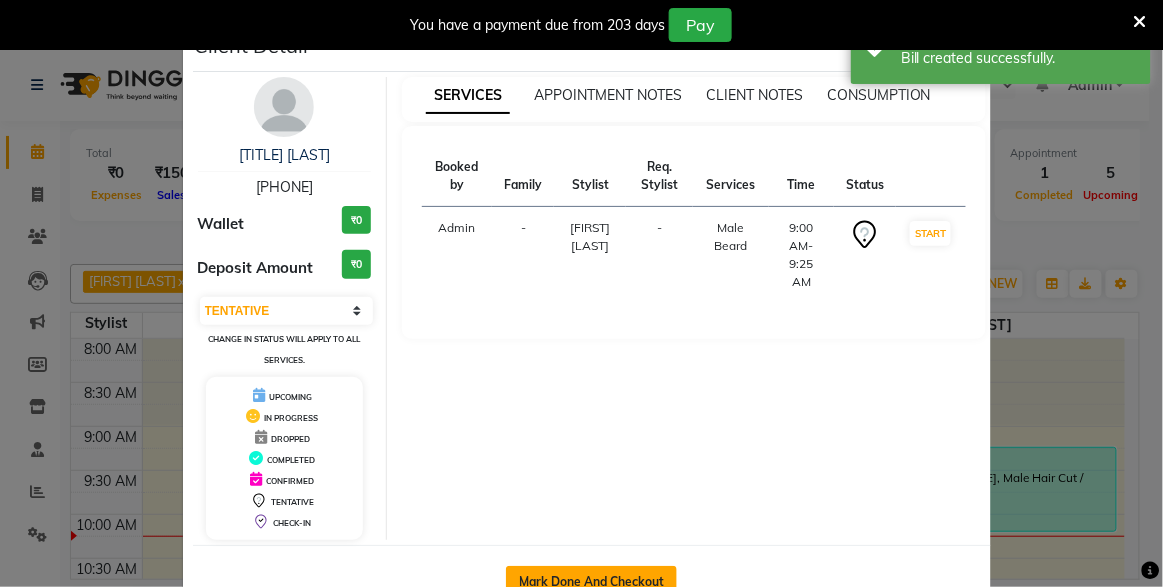 click on "Mark Done And Checkout" 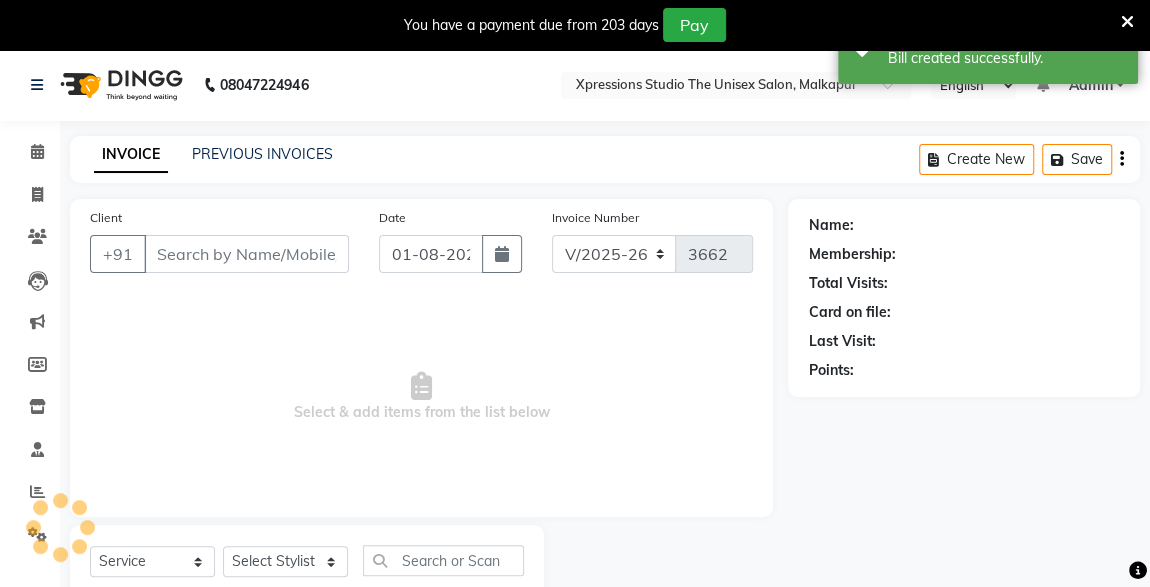 type on "[PHONE]" 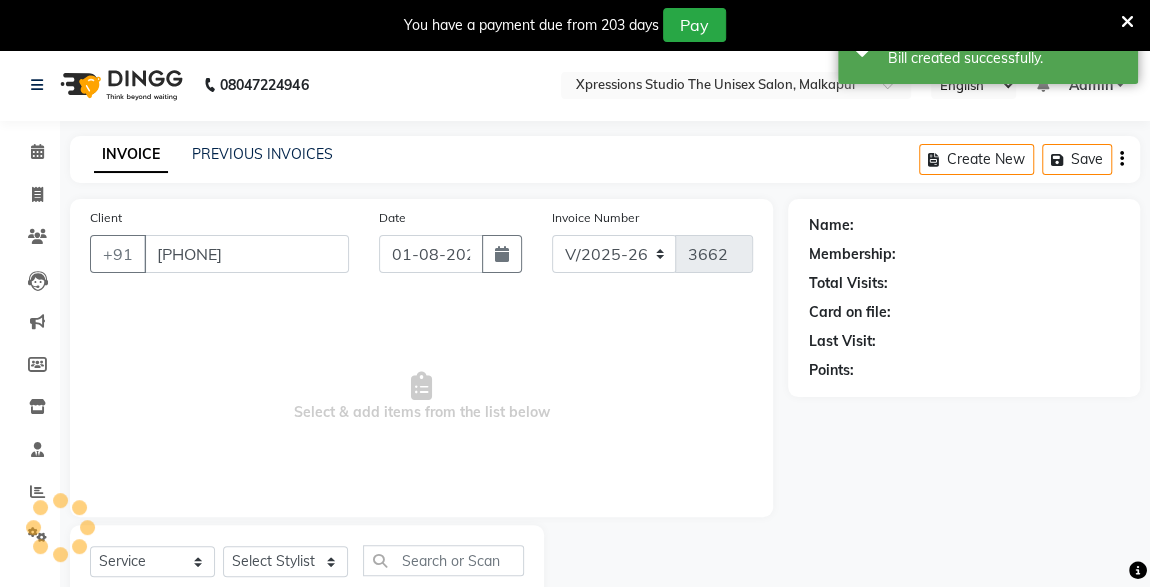 select on "[ZIP]" 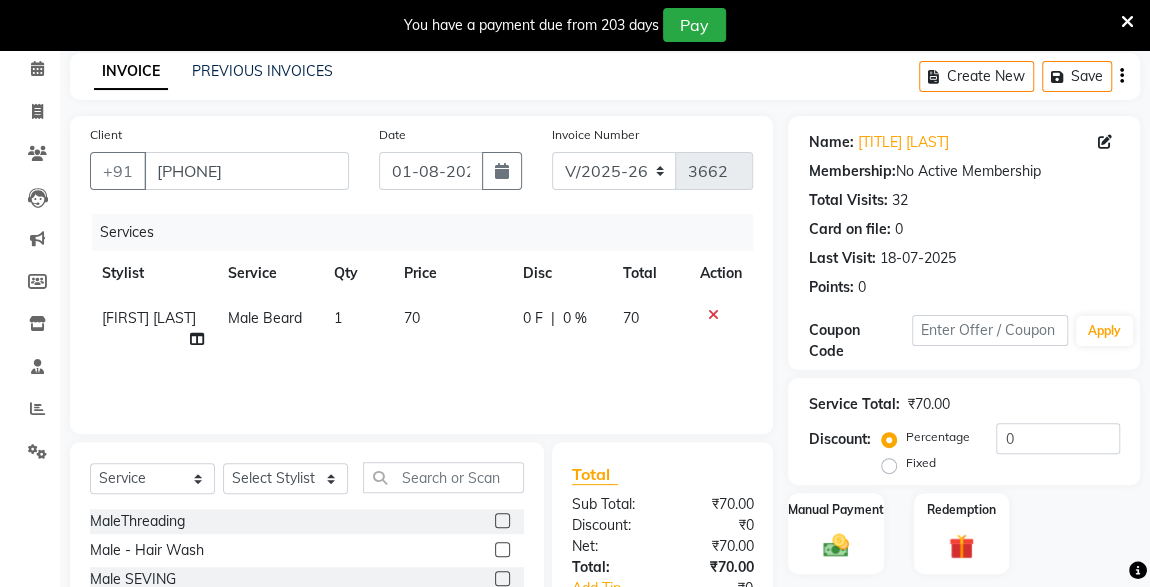 scroll, scrollTop: 261, scrollLeft: 0, axis: vertical 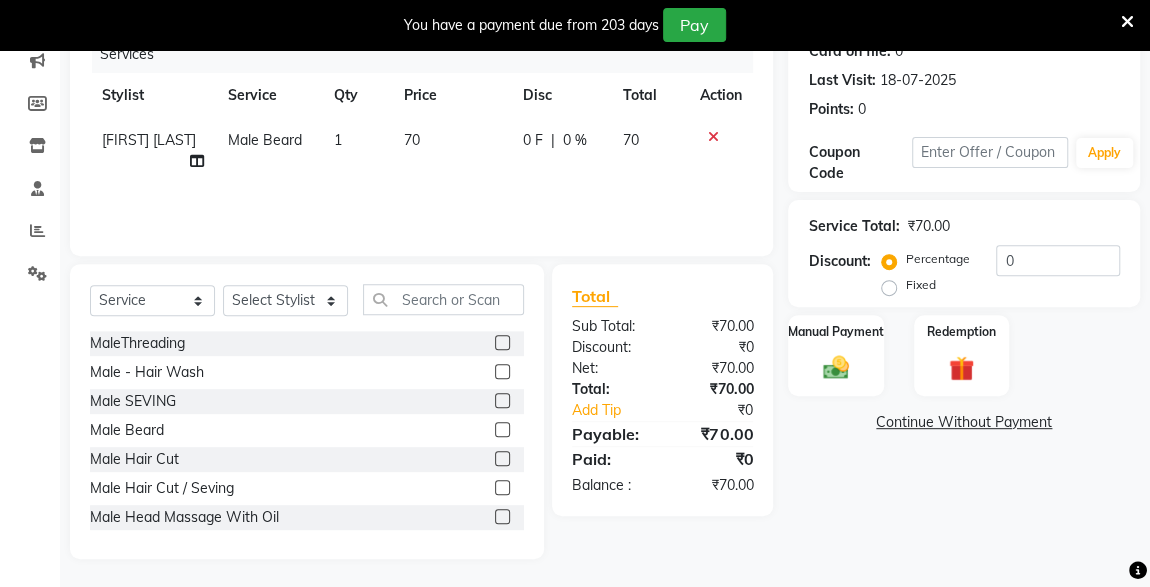 click 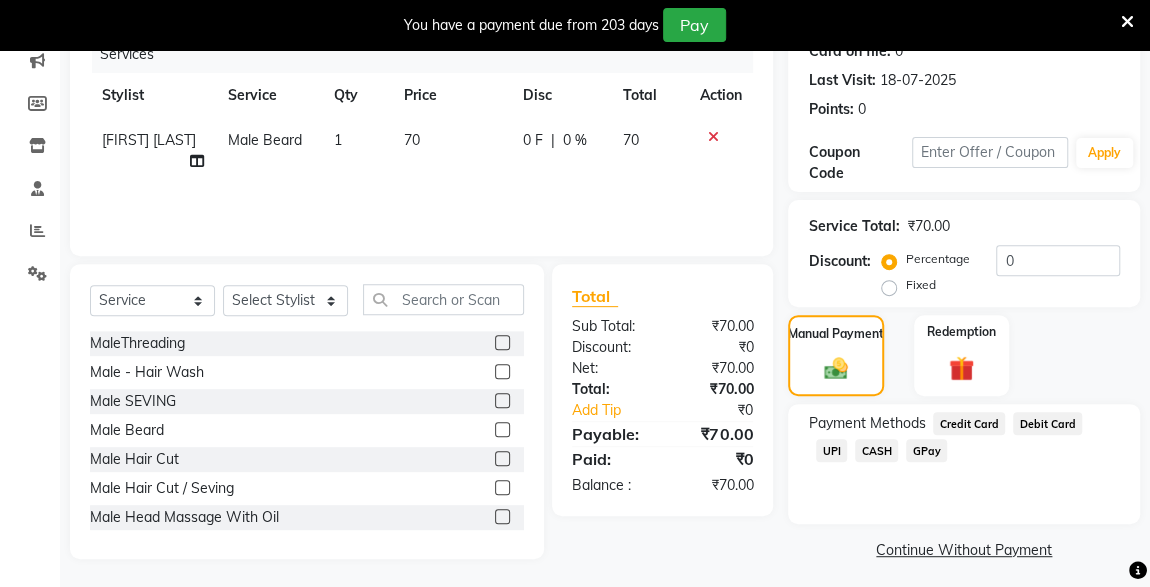 click on "UPI" 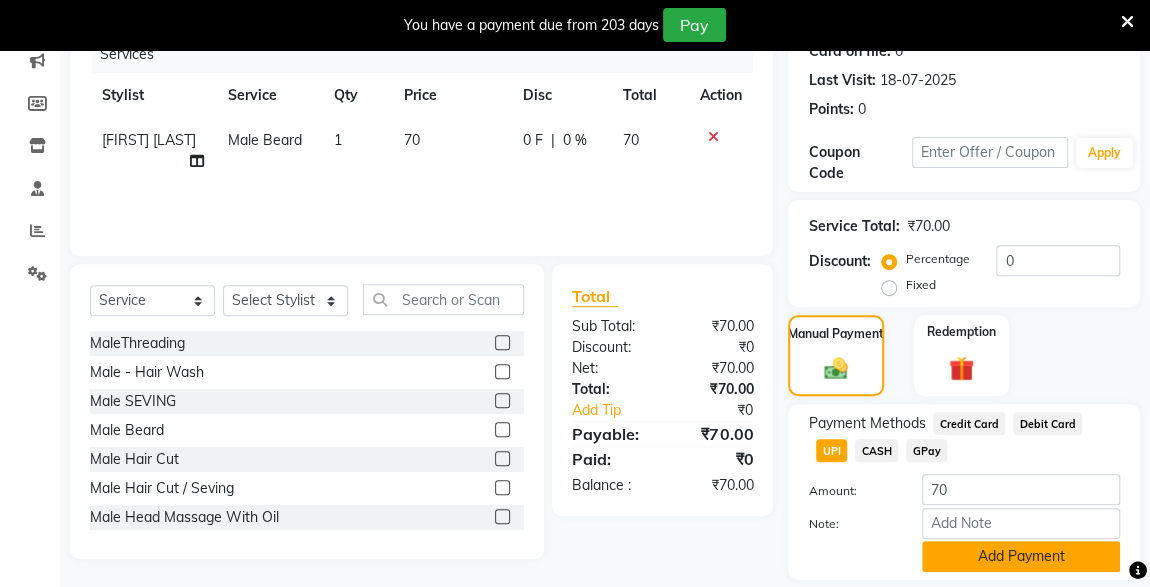 click on "Add Payment" 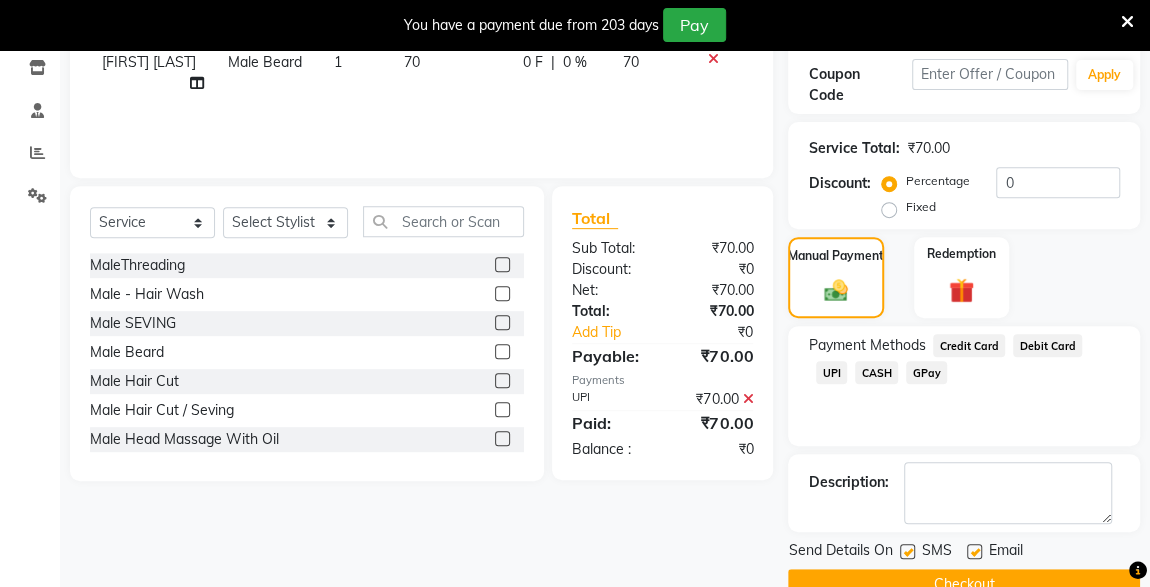 scroll, scrollTop: 379, scrollLeft: 0, axis: vertical 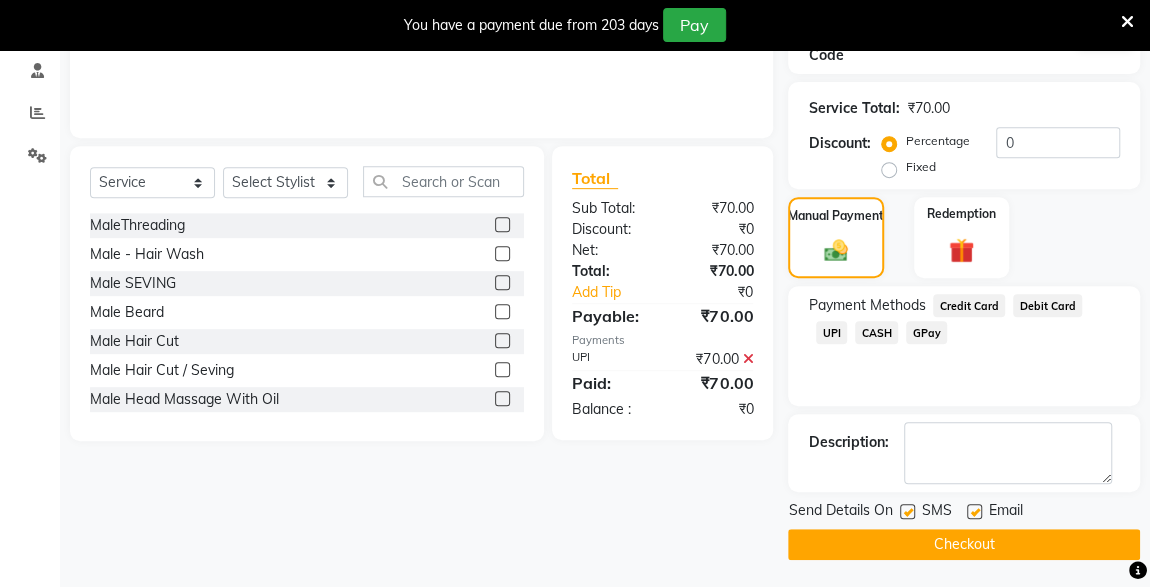 click 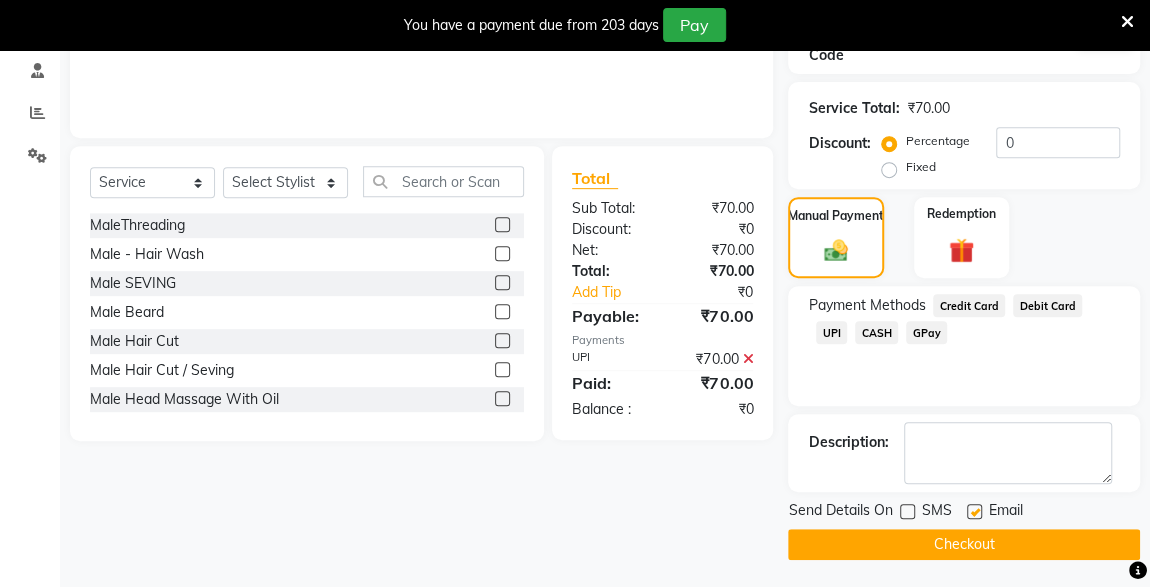 click on "Checkout" 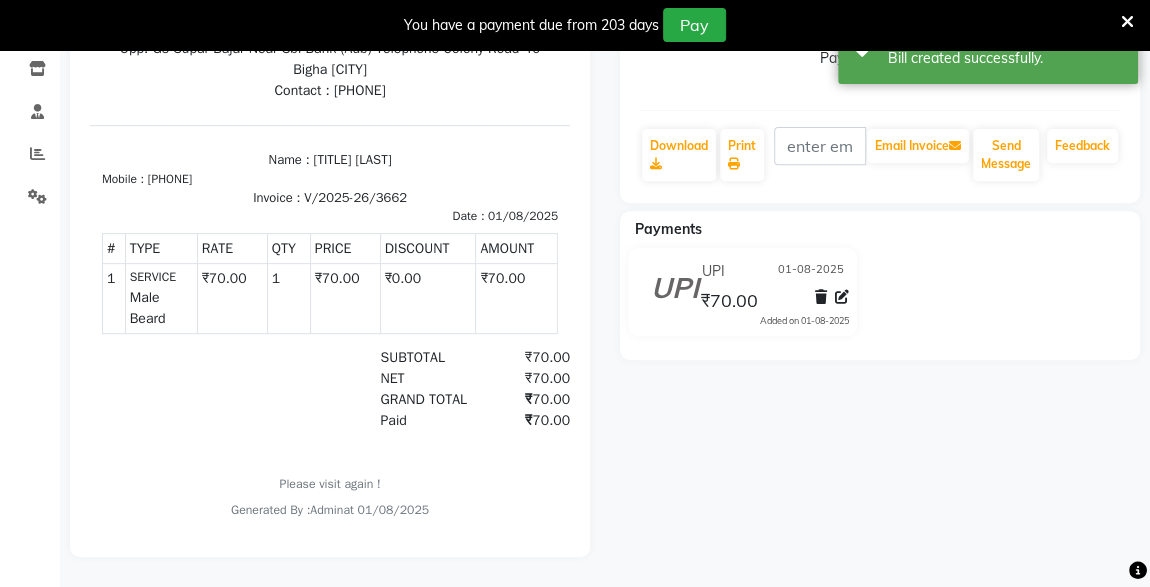 scroll, scrollTop: 0, scrollLeft: 0, axis: both 